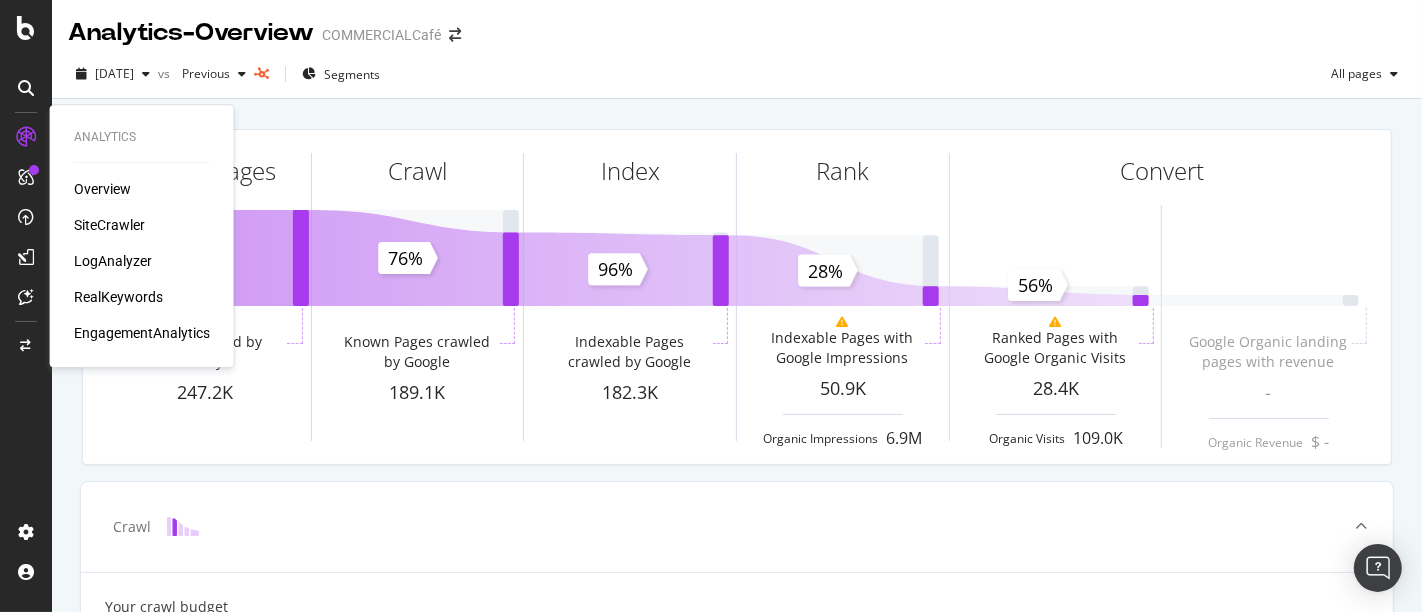 scroll, scrollTop: 0, scrollLeft: 0, axis: both 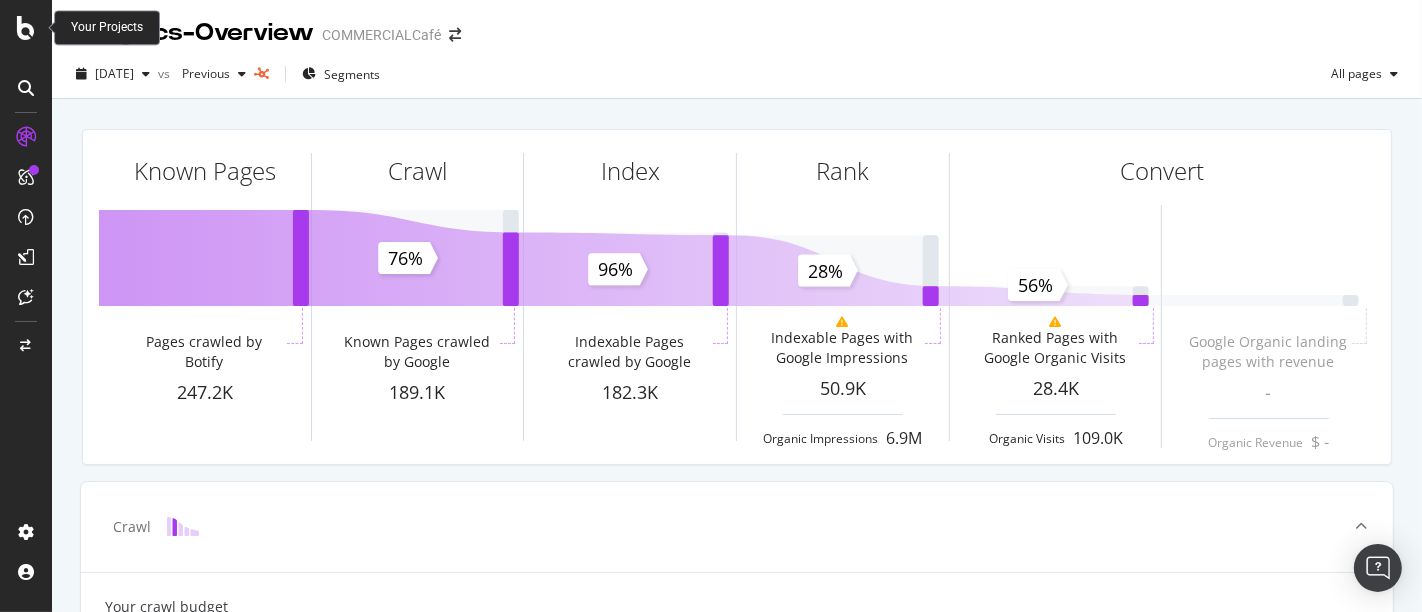 click at bounding box center [26, 28] 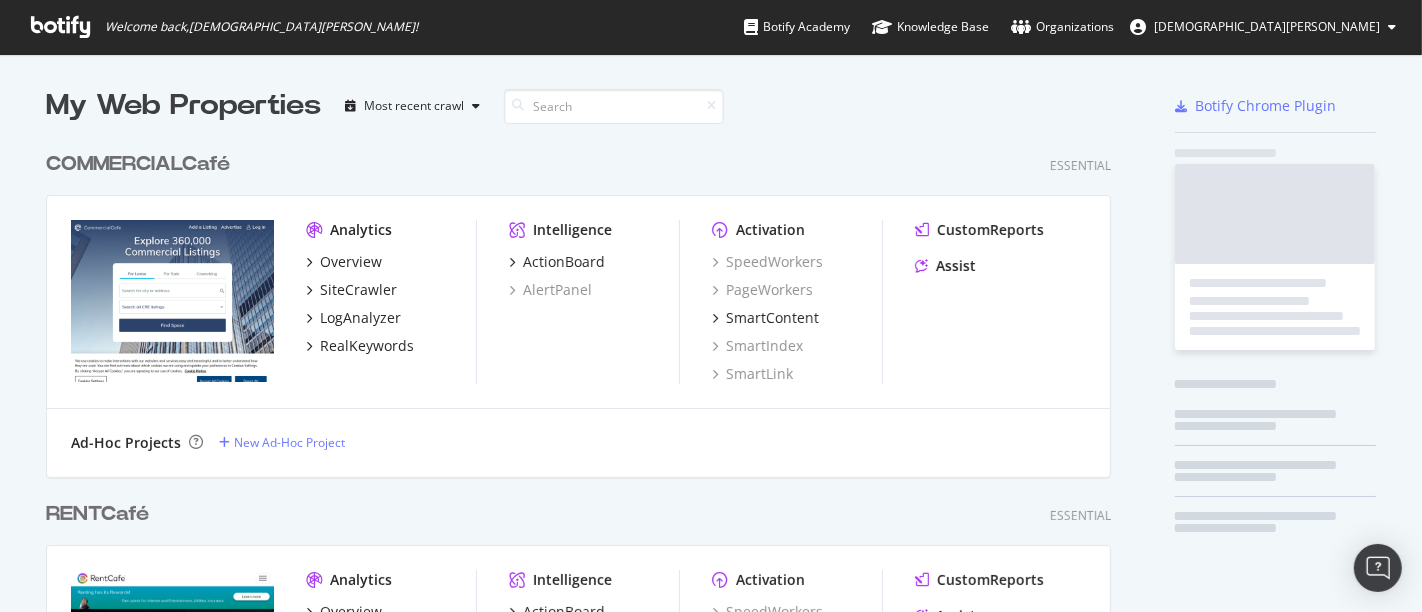 scroll, scrollTop: 17, scrollLeft: 18, axis: both 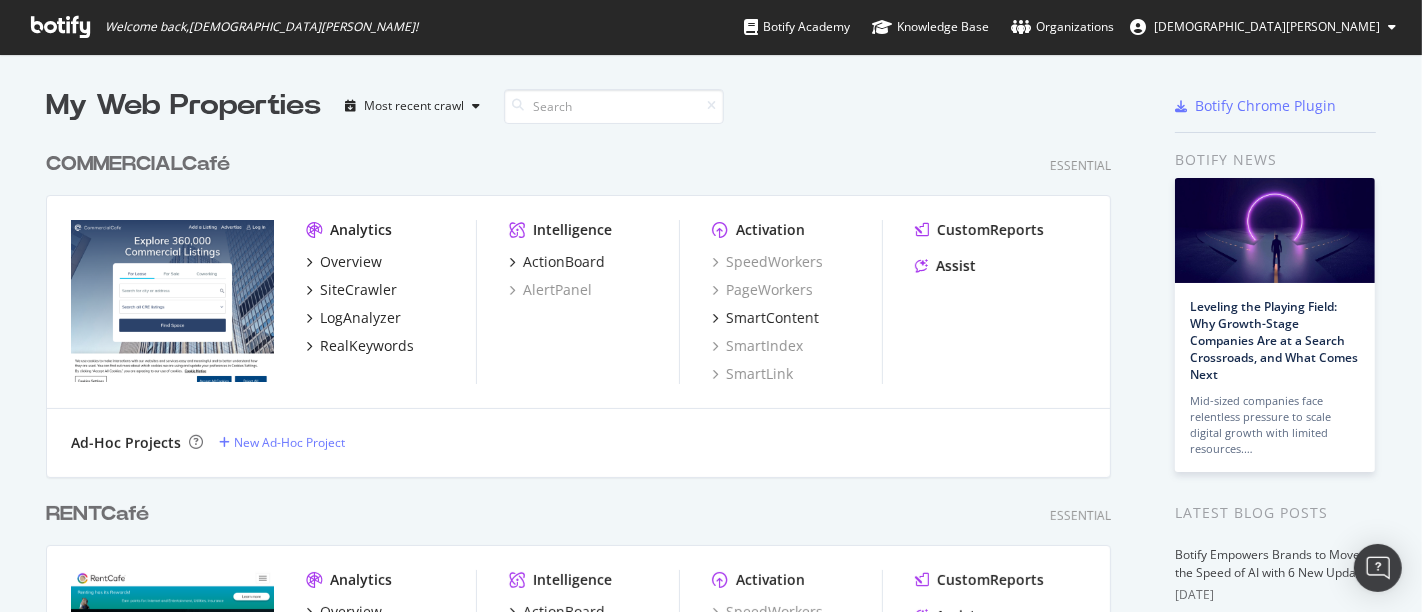 click on "COMMERCIALCafé" at bounding box center [138, 164] 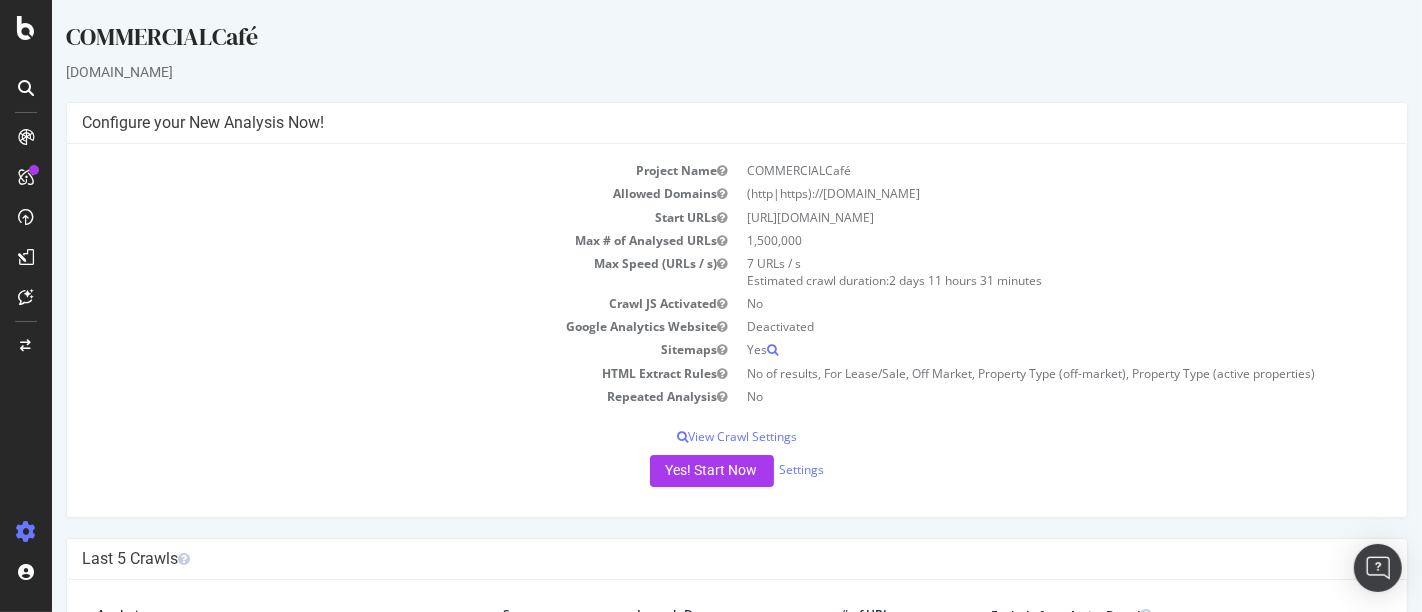 scroll, scrollTop: 0, scrollLeft: 0, axis: both 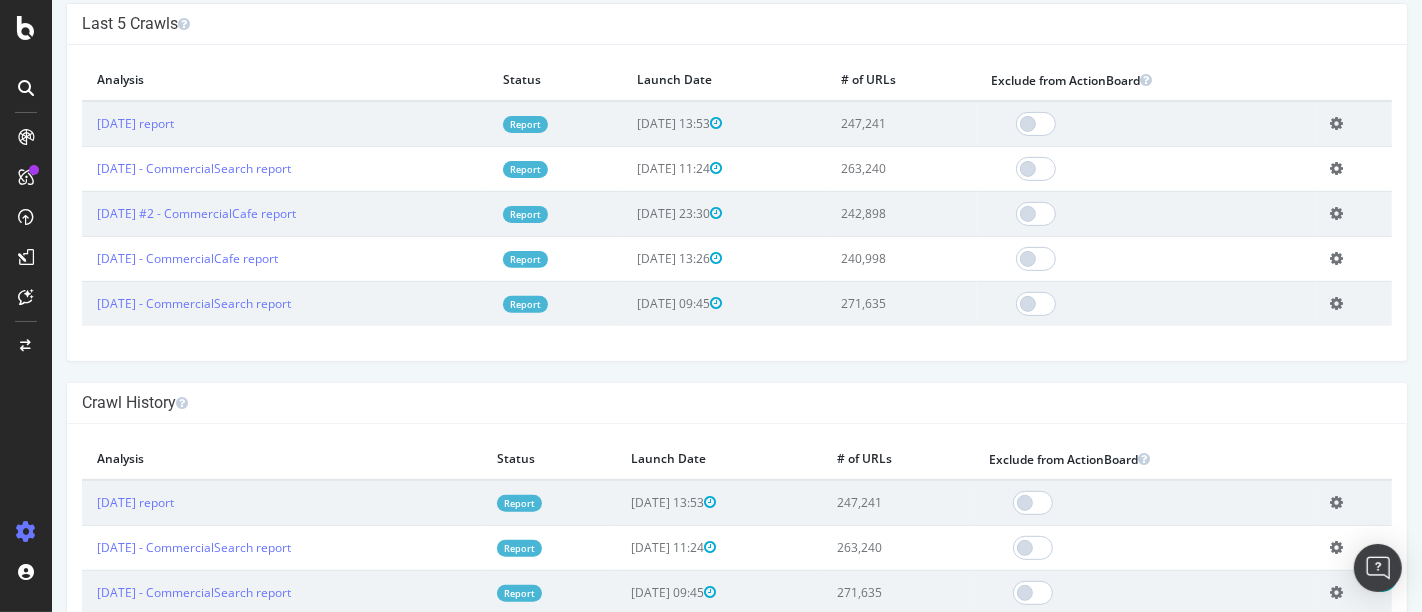 click at bounding box center (1336, 123) 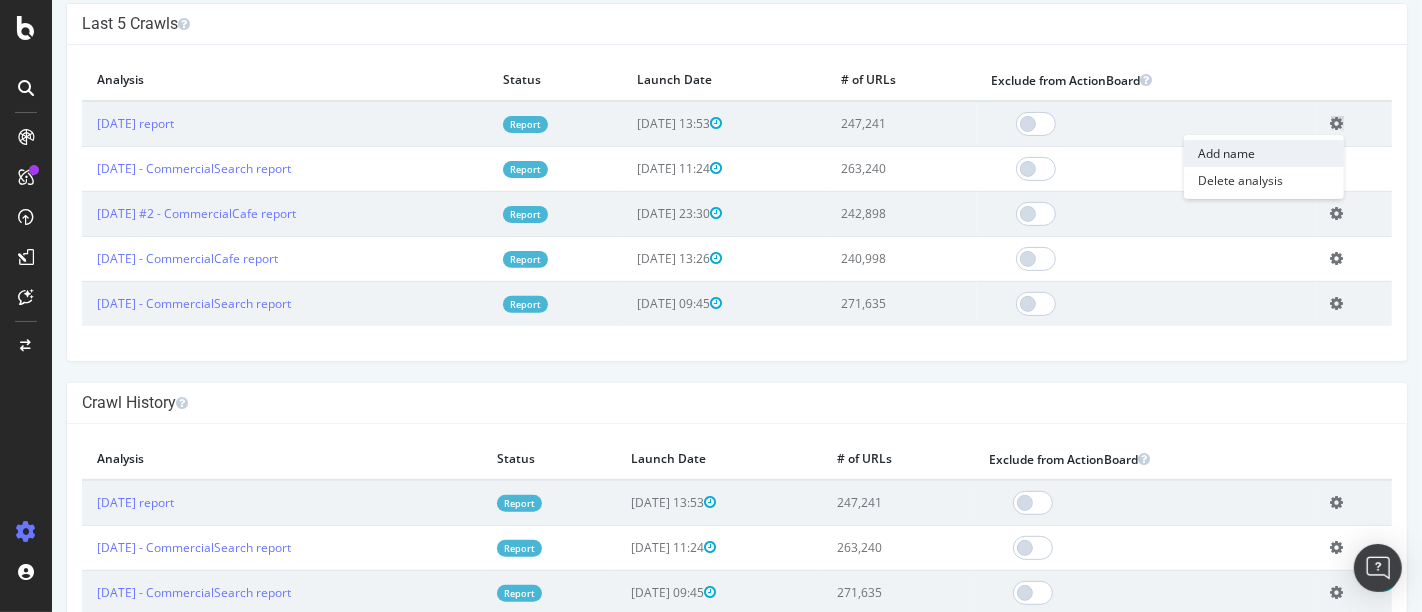 click on "Add name" at bounding box center [1263, 153] 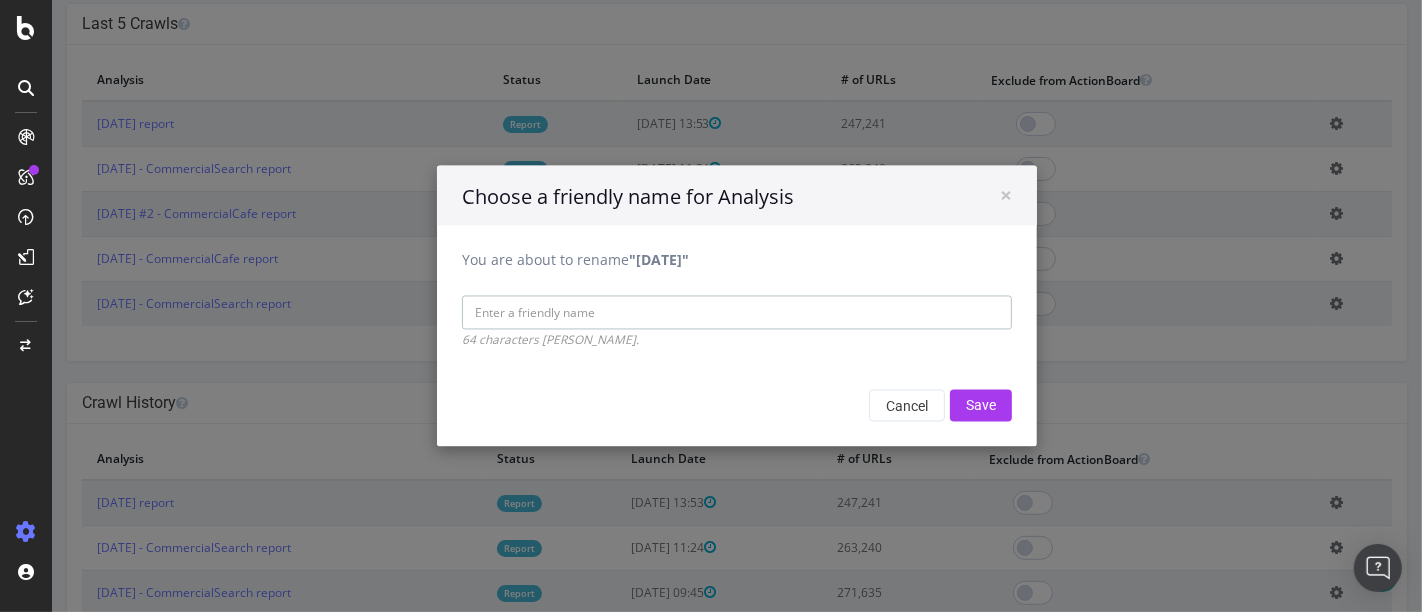 click on "You are about to rename
"[DATE]"" at bounding box center (736, 313) 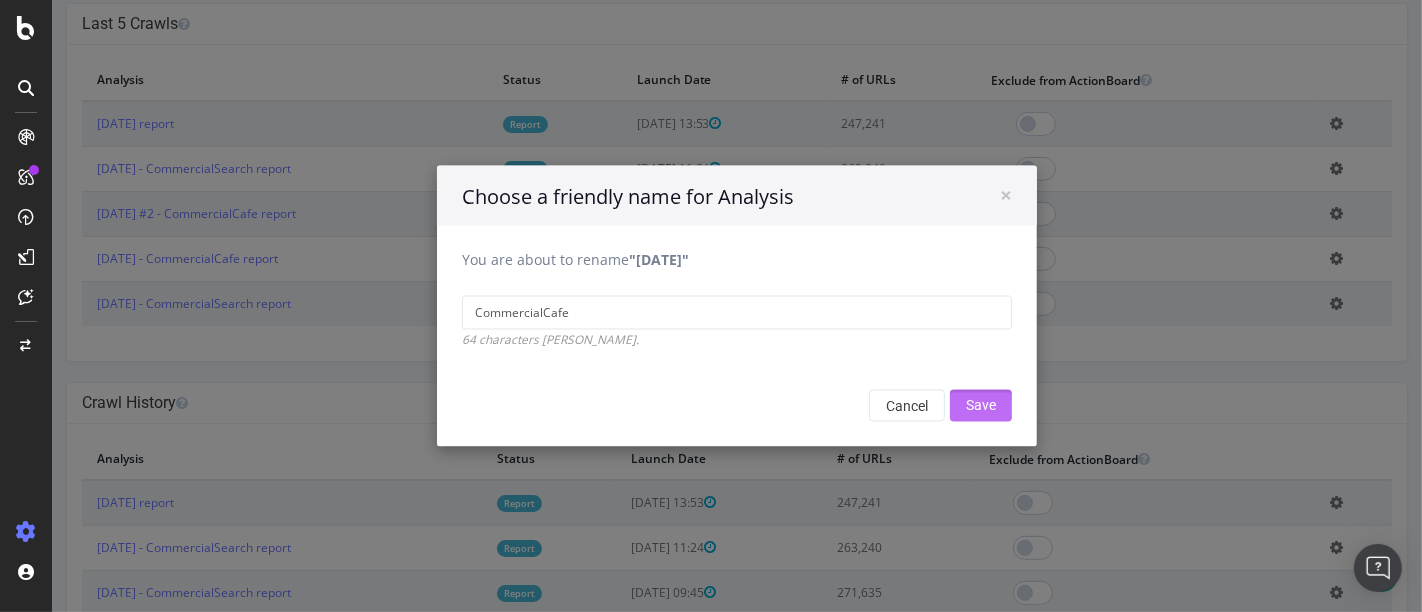 click on "Save" at bounding box center (980, 406) 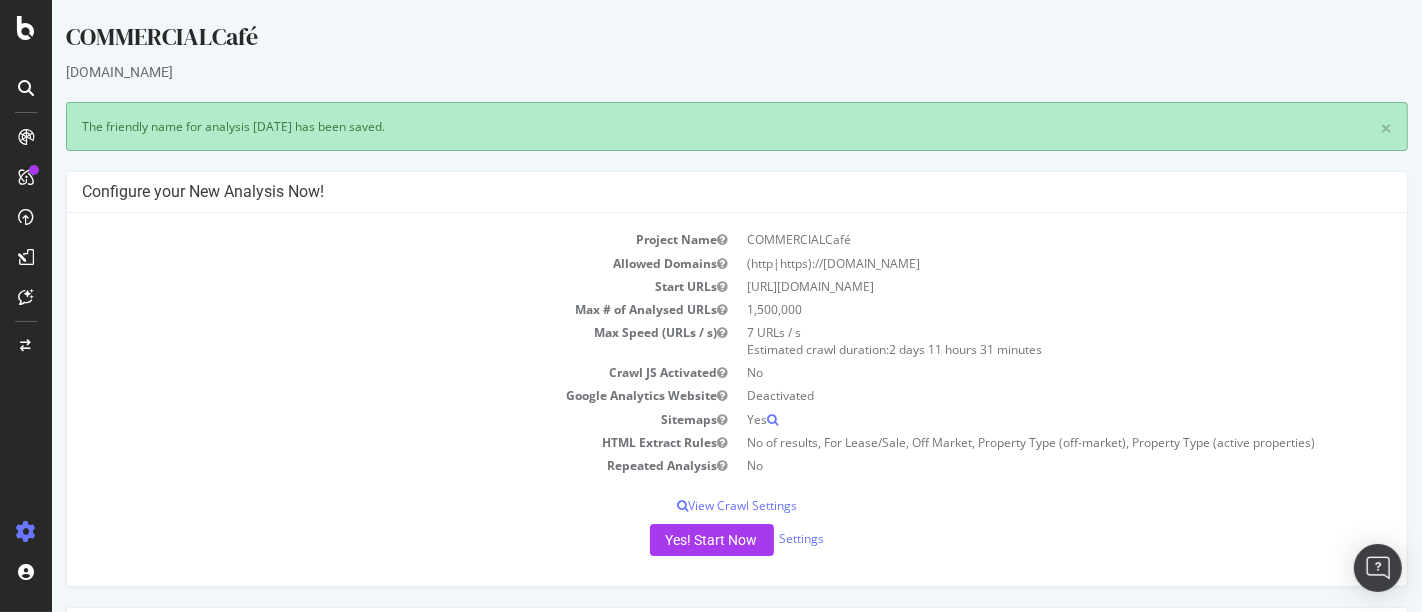 scroll, scrollTop: 0, scrollLeft: 0, axis: both 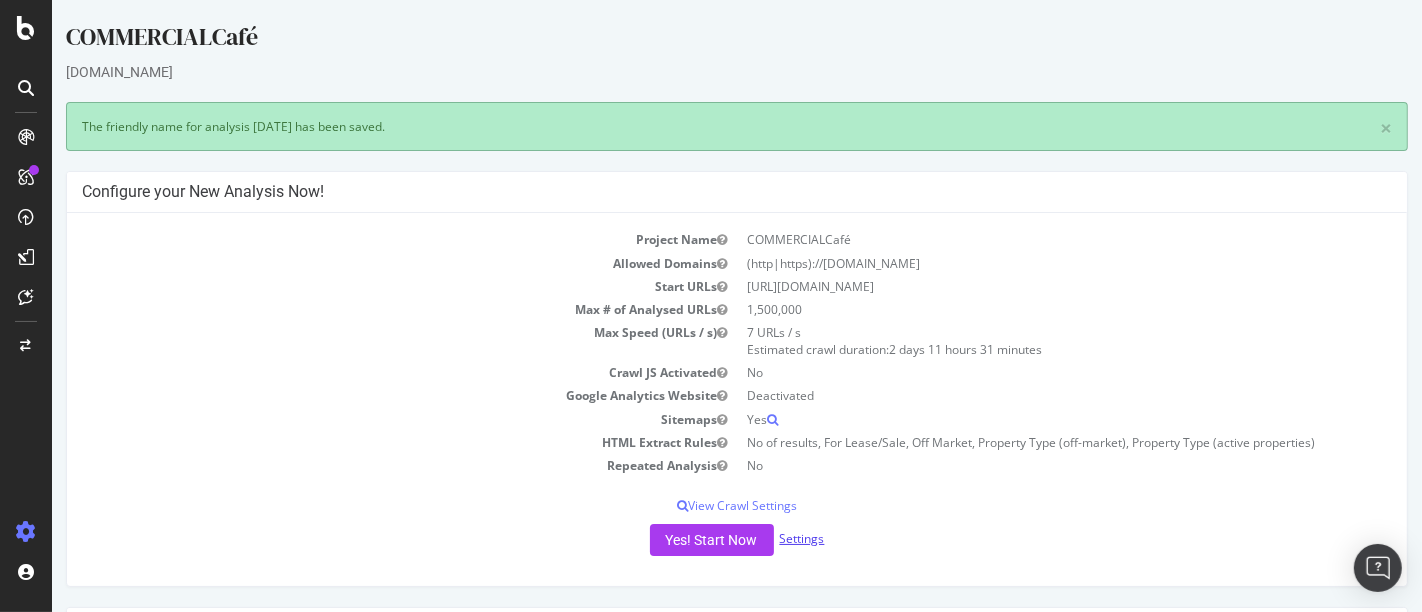click on "Settings" at bounding box center (801, 538) 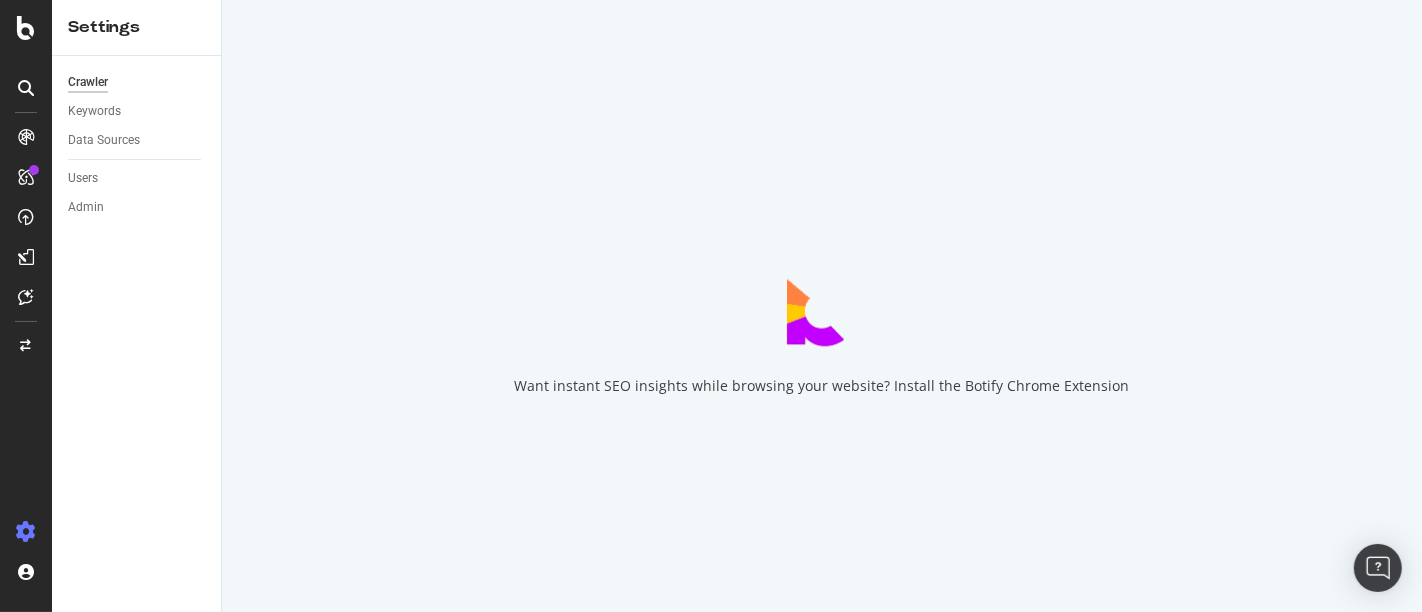 scroll, scrollTop: 0, scrollLeft: 0, axis: both 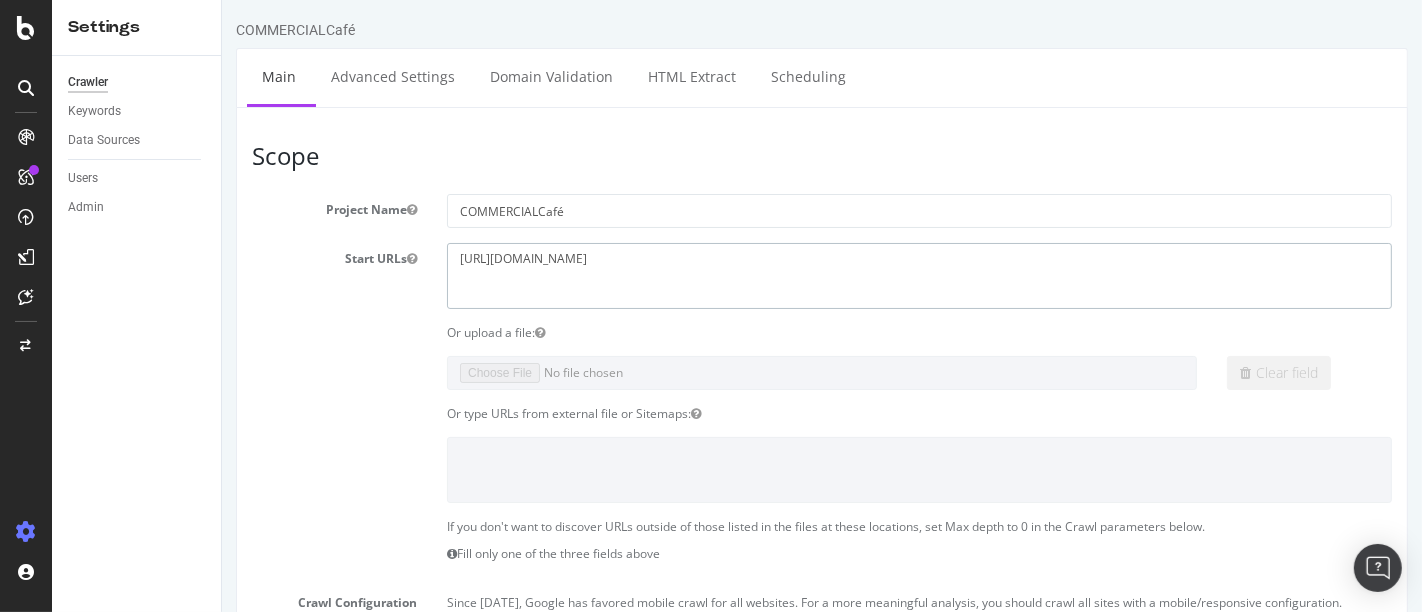 click on "[URL][DOMAIN_NAME]" at bounding box center (918, 275) 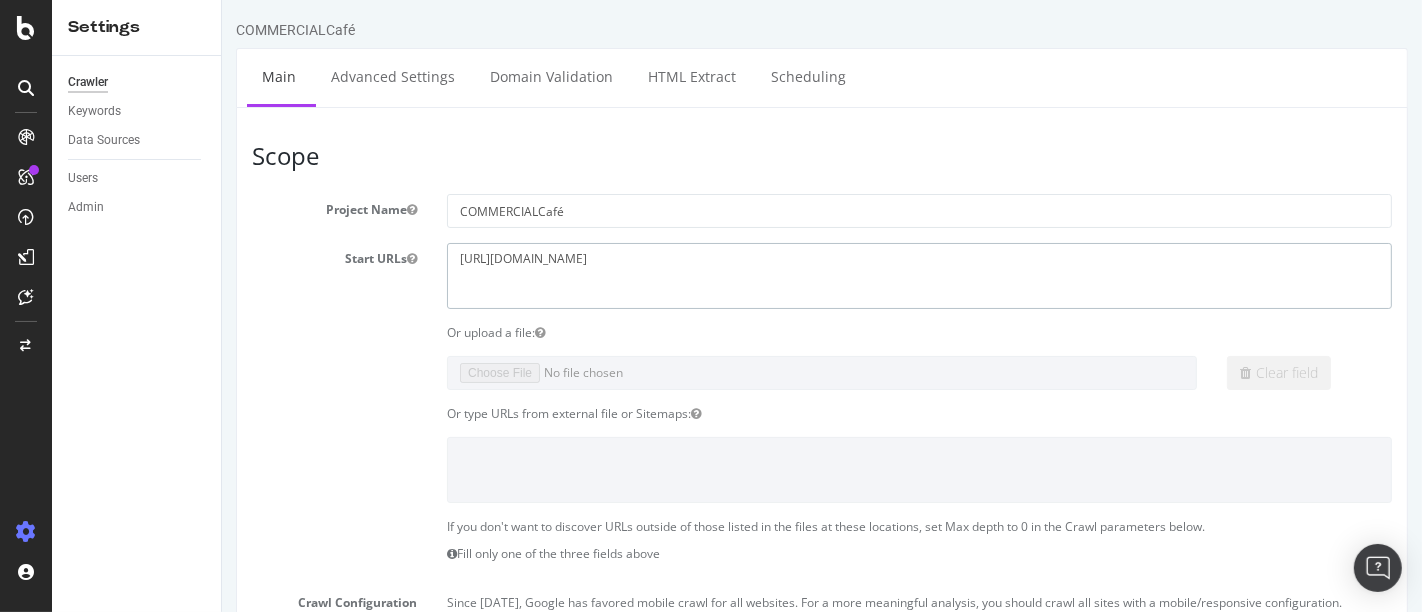 click on "[URL][DOMAIN_NAME]" at bounding box center (918, 275) 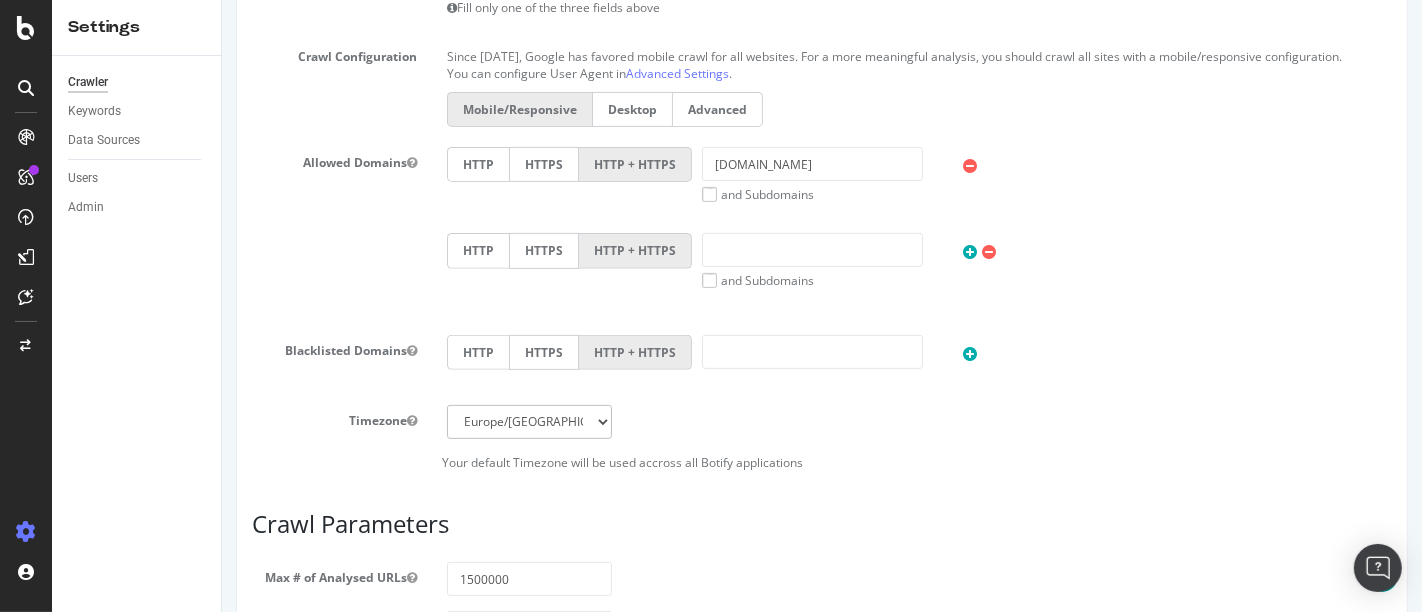 scroll, scrollTop: 548, scrollLeft: 0, axis: vertical 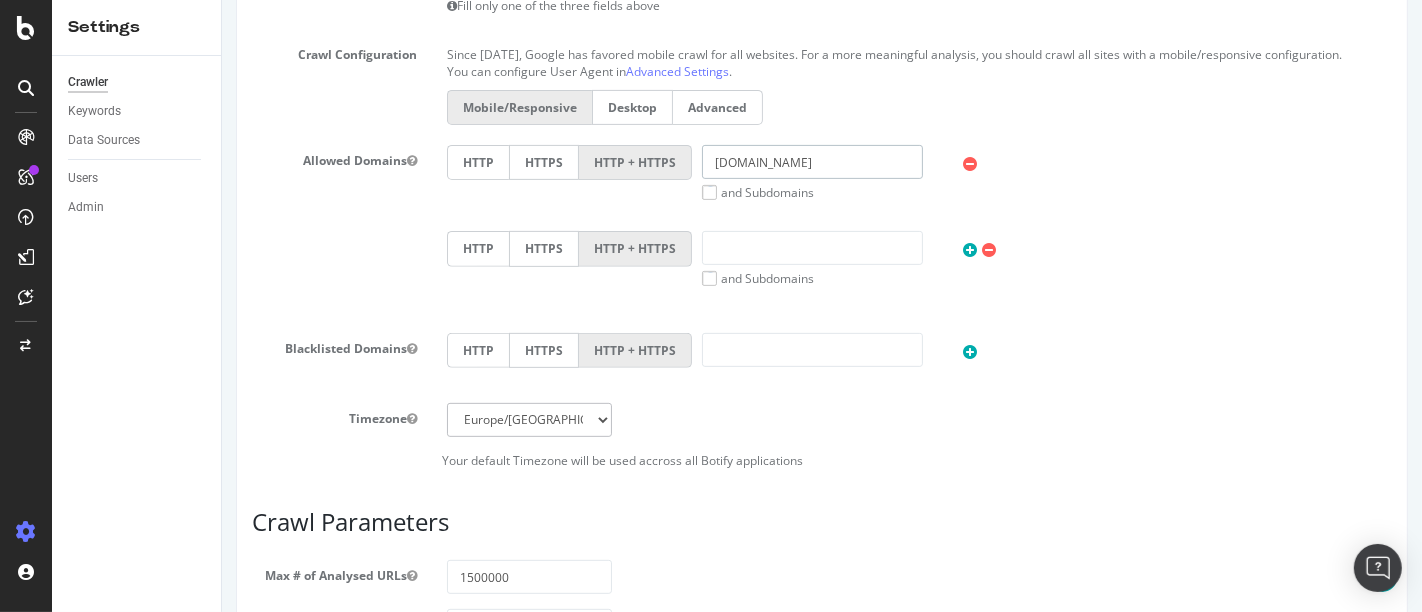 click on "[DOMAIN_NAME]" at bounding box center (811, 162) 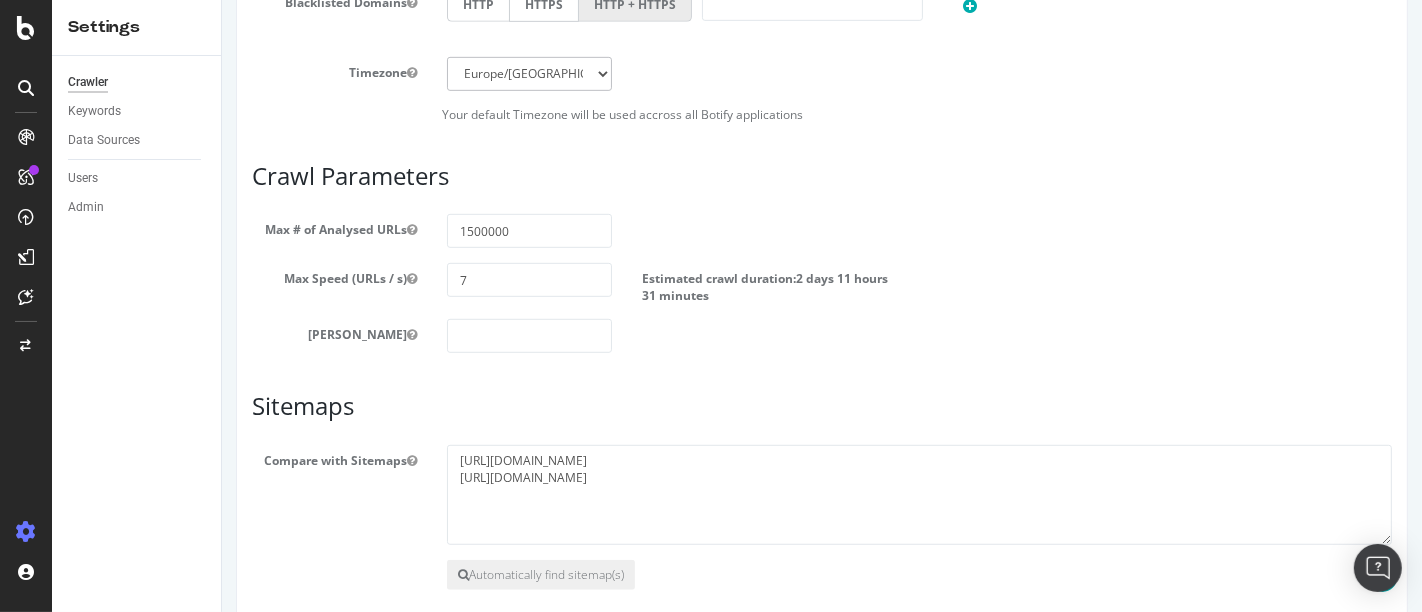scroll, scrollTop: 1003, scrollLeft: 0, axis: vertical 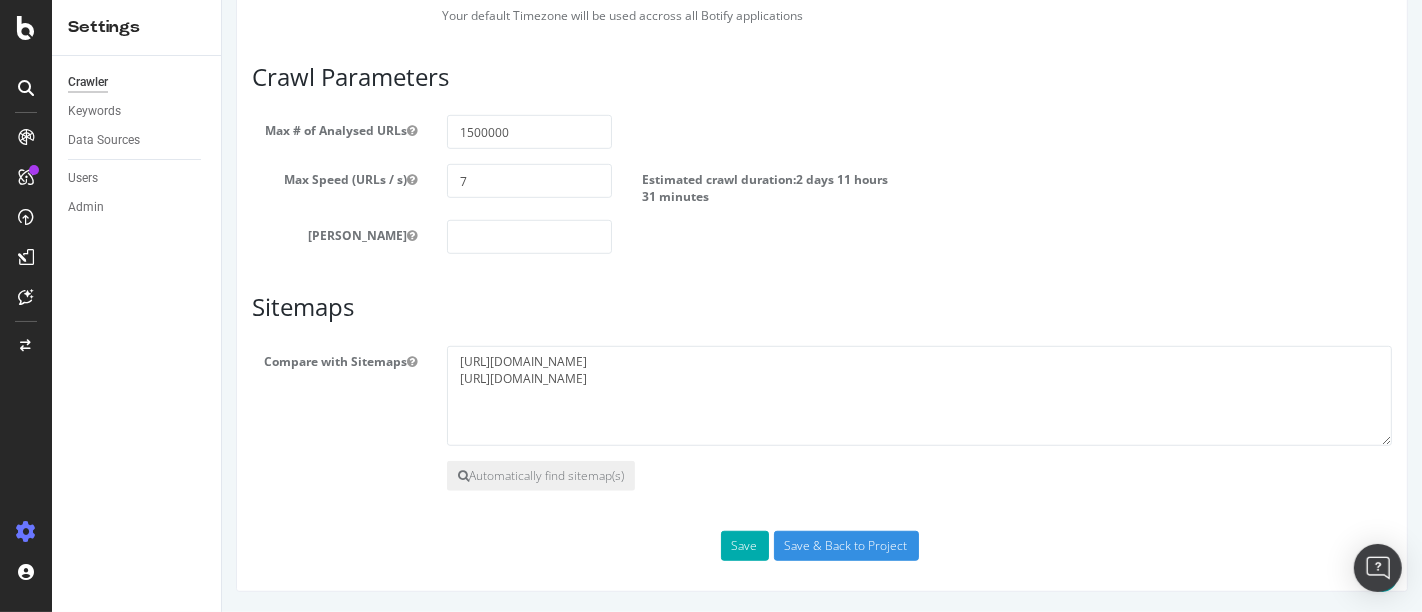 type on "[DOMAIN_NAME]" 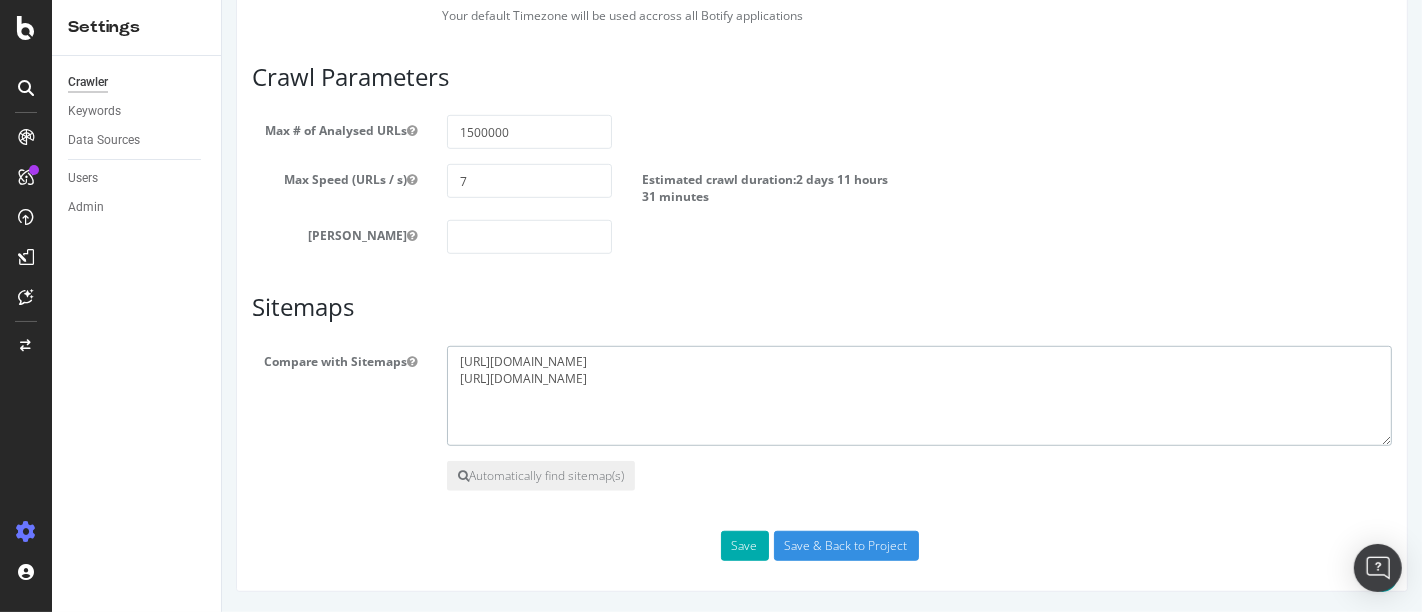 click on "[URL][DOMAIN_NAME]
[URL][DOMAIN_NAME]" at bounding box center [918, 396] 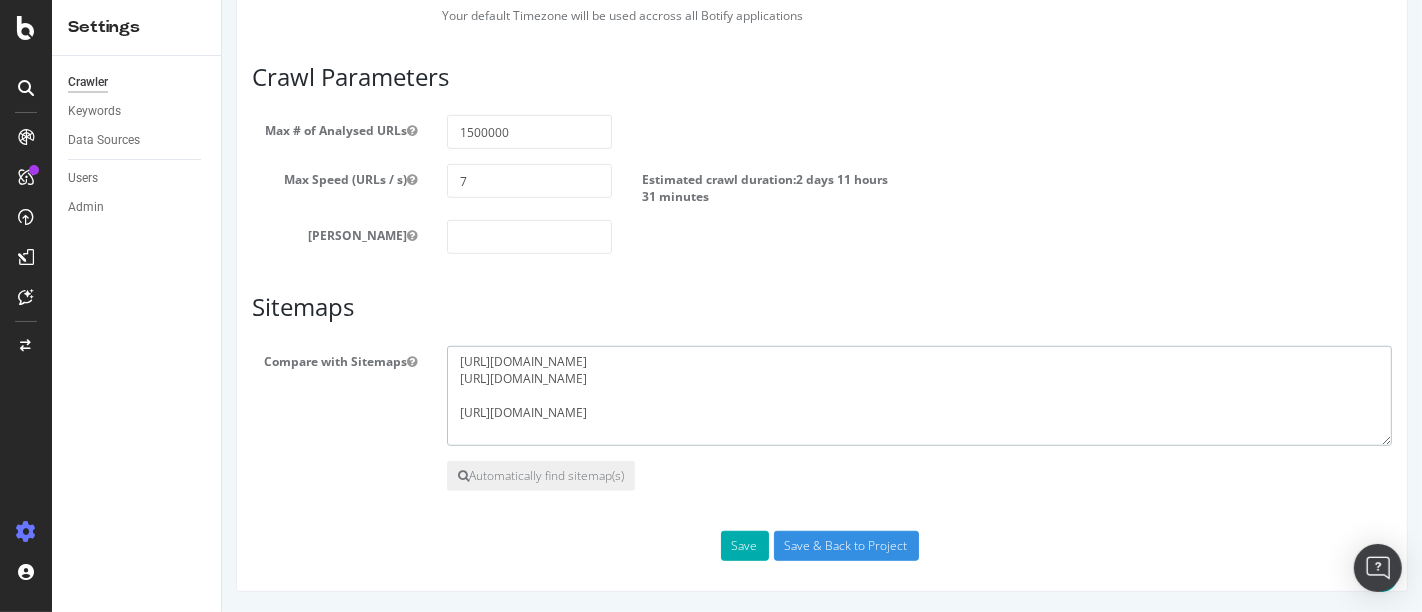 click on "[URL][DOMAIN_NAME]
[URL][DOMAIN_NAME]" at bounding box center [918, 396] 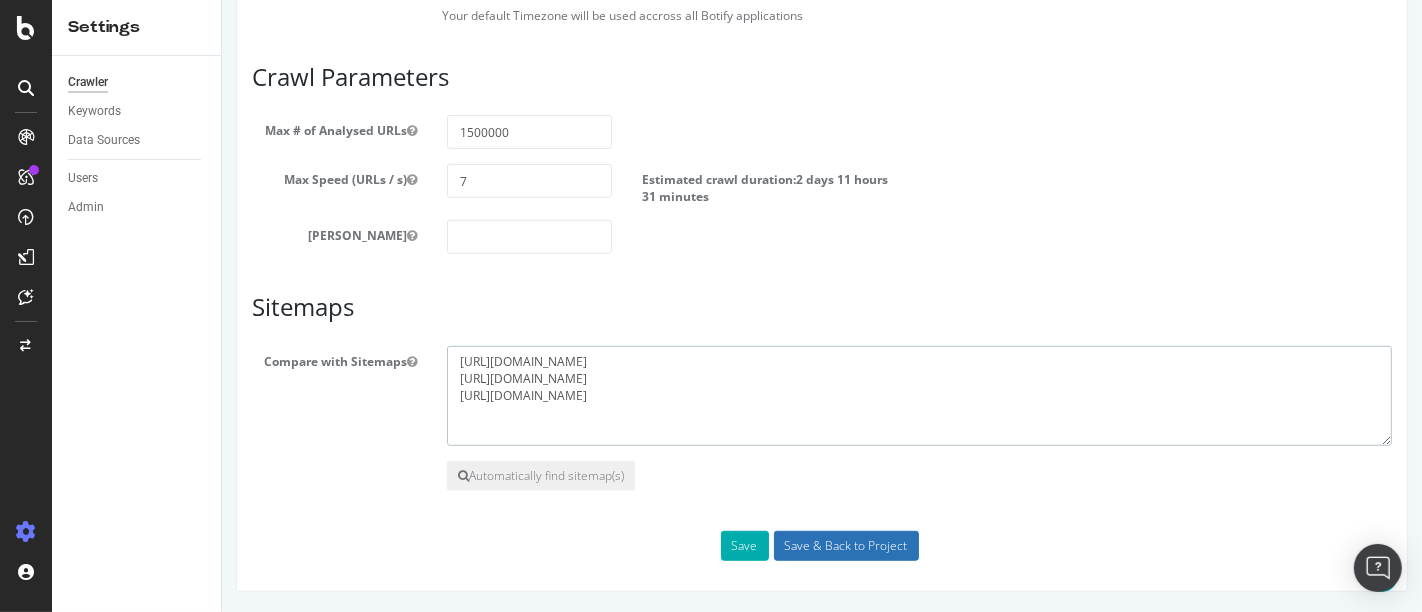 type on "[URL][DOMAIN_NAME]
[URL][DOMAIN_NAME]
[URL][DOMAIN_NAME]" 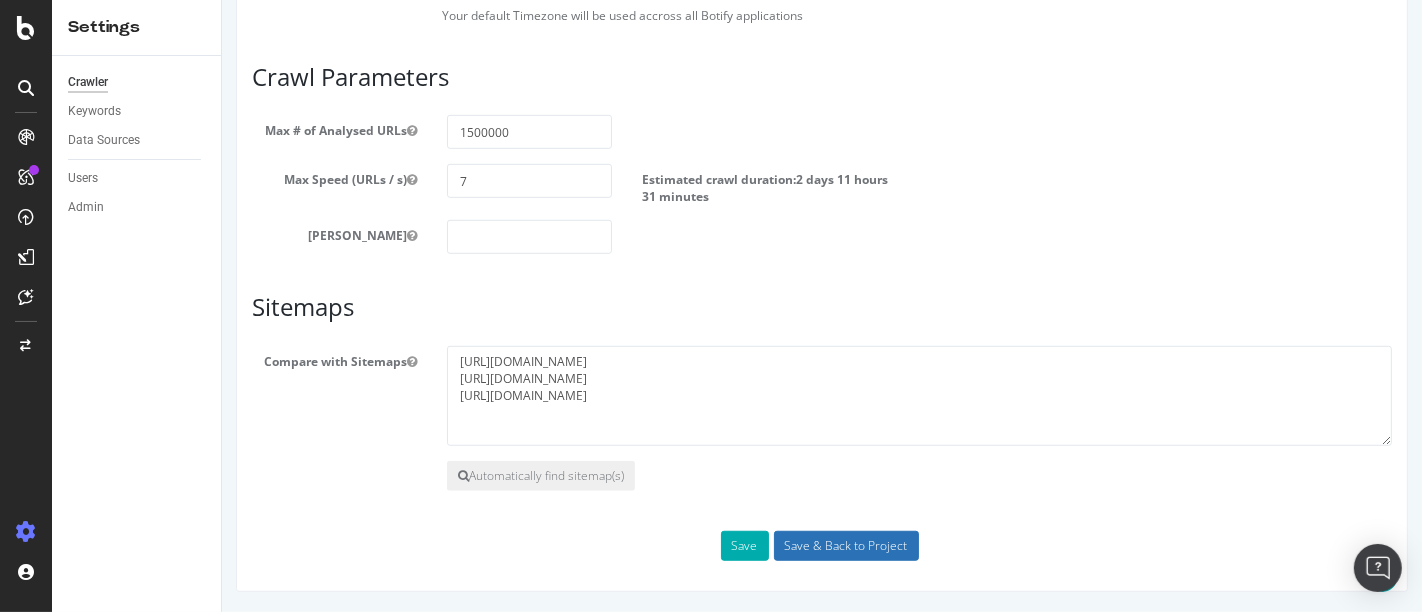 click on "Save & Back to Project" at bounding box center [845, 546] 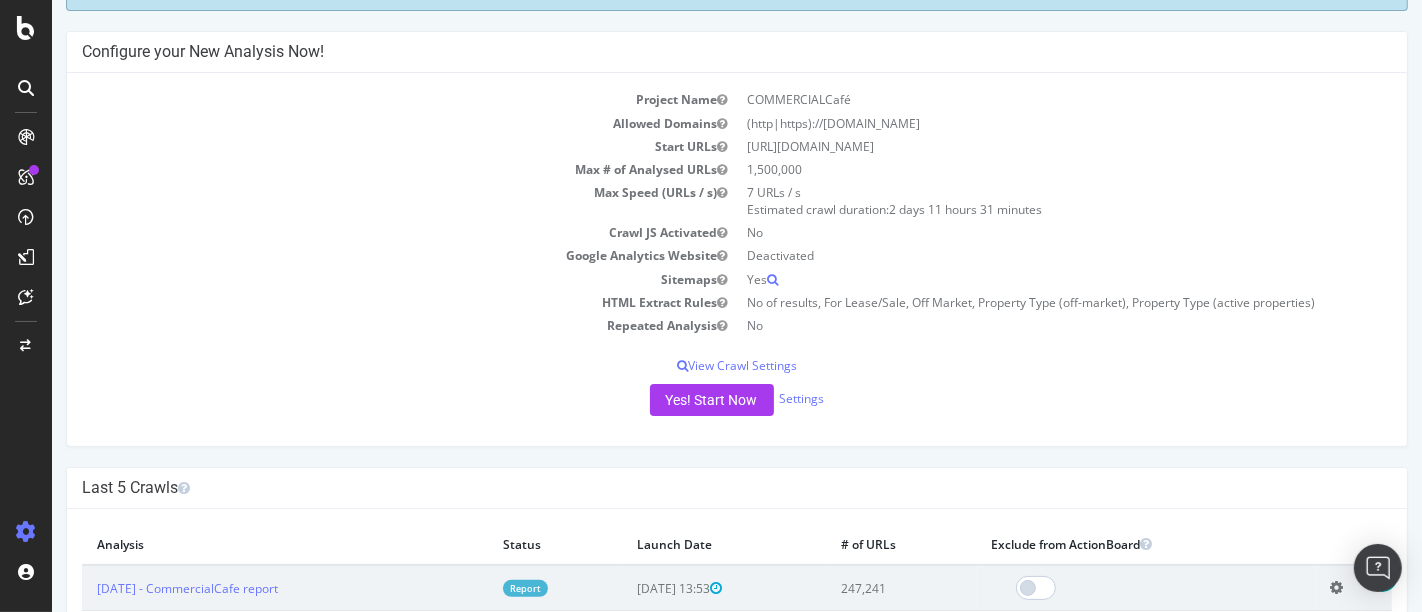 scroll, scrollTop: 242, scrollLeft: 0, axis: vertical 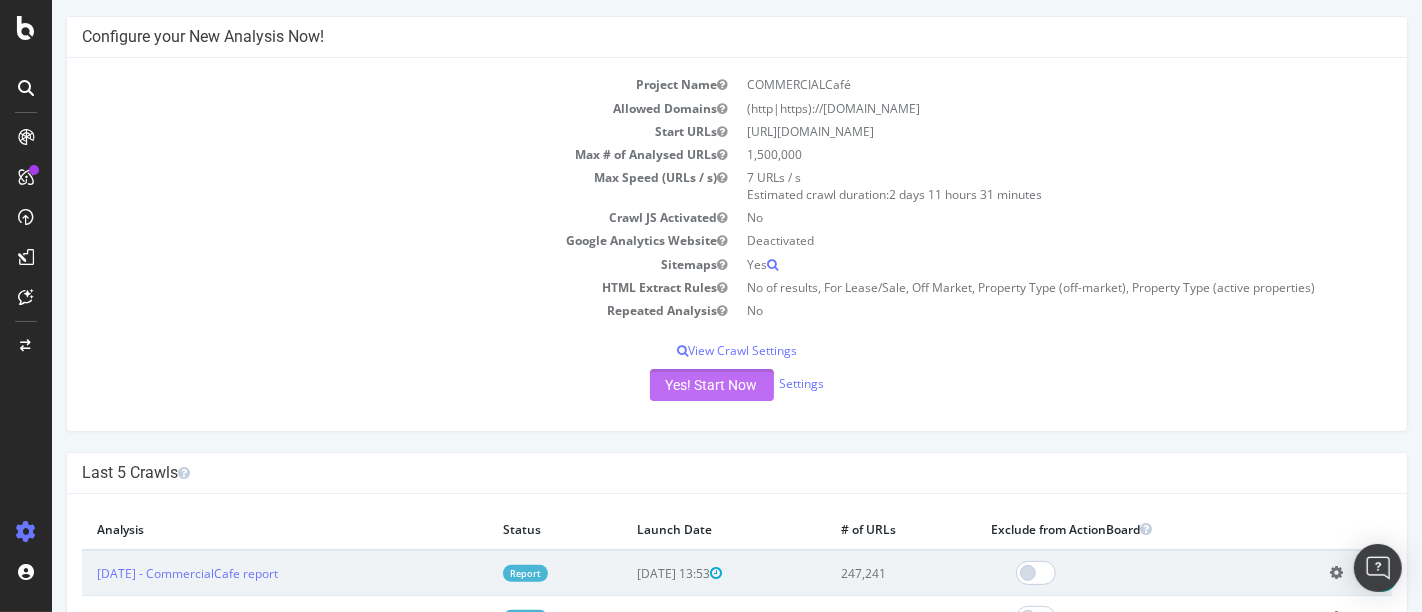 click on "Yes! Start Now" at bounding box center [711, 385] 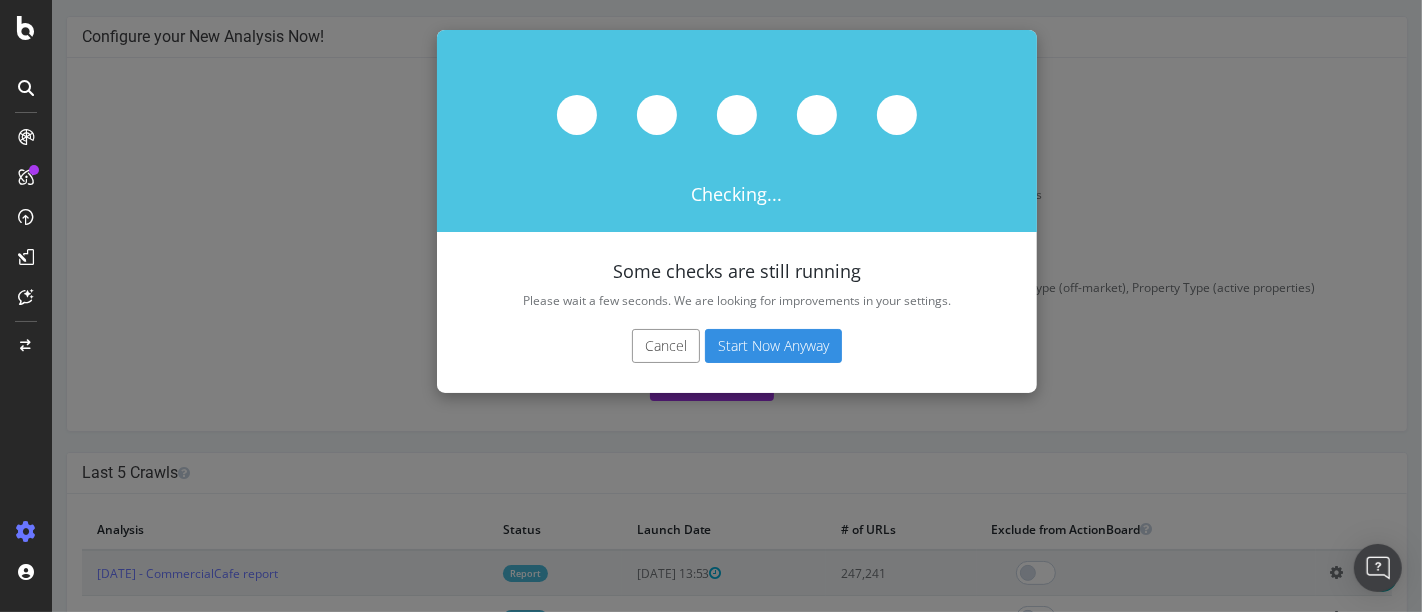 click on "Start Now Anyway" at bounding box center [772, 346] 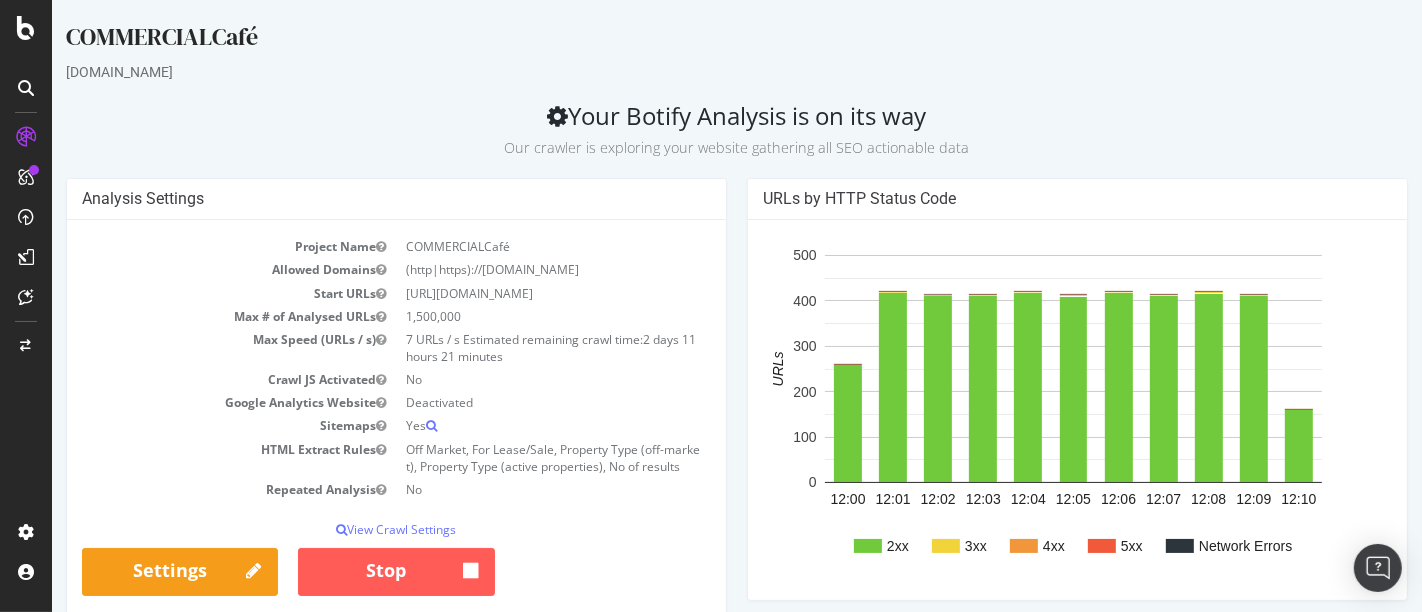 scroll, scrollTop: 0, scrollLeft: 0, axis: both 